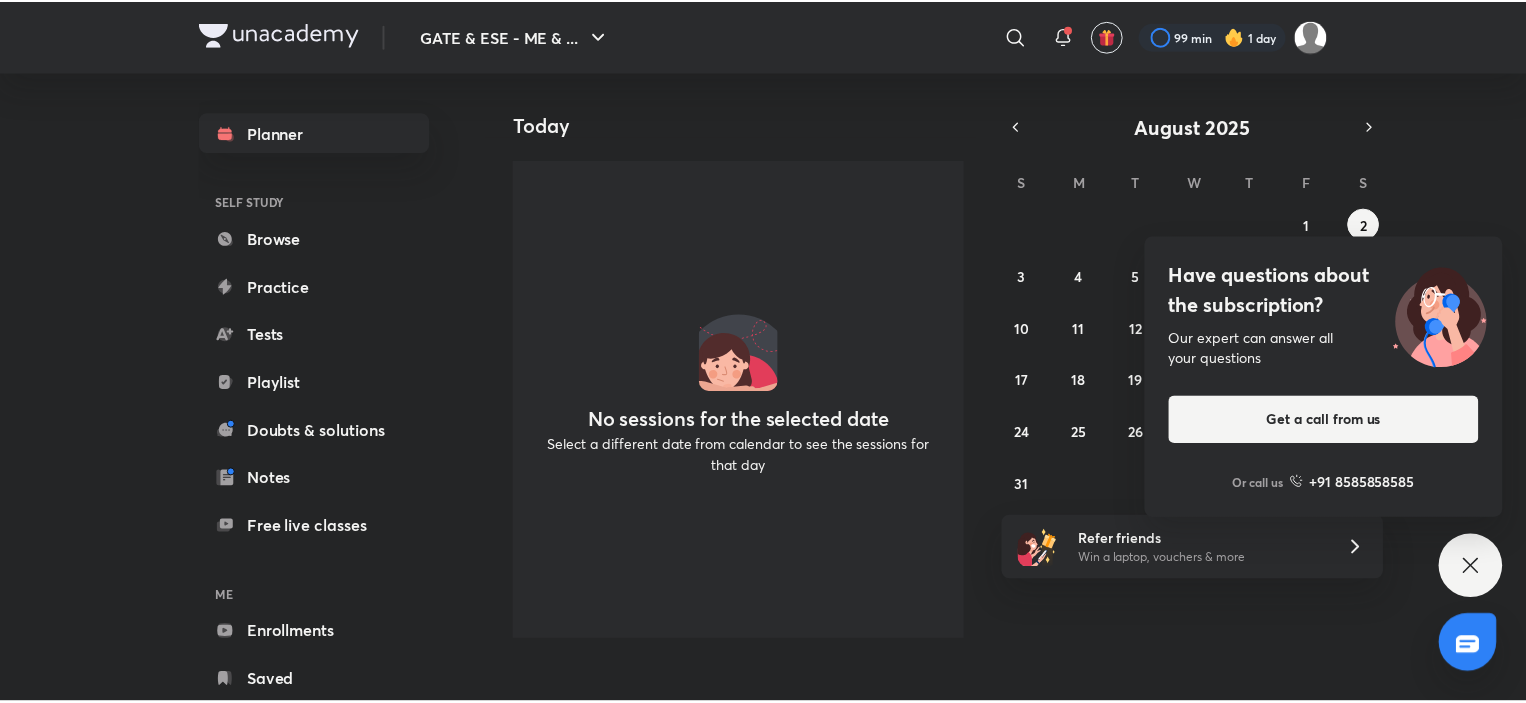 scroll, scrollTop: 0, scrollLeft: 0, axis: both 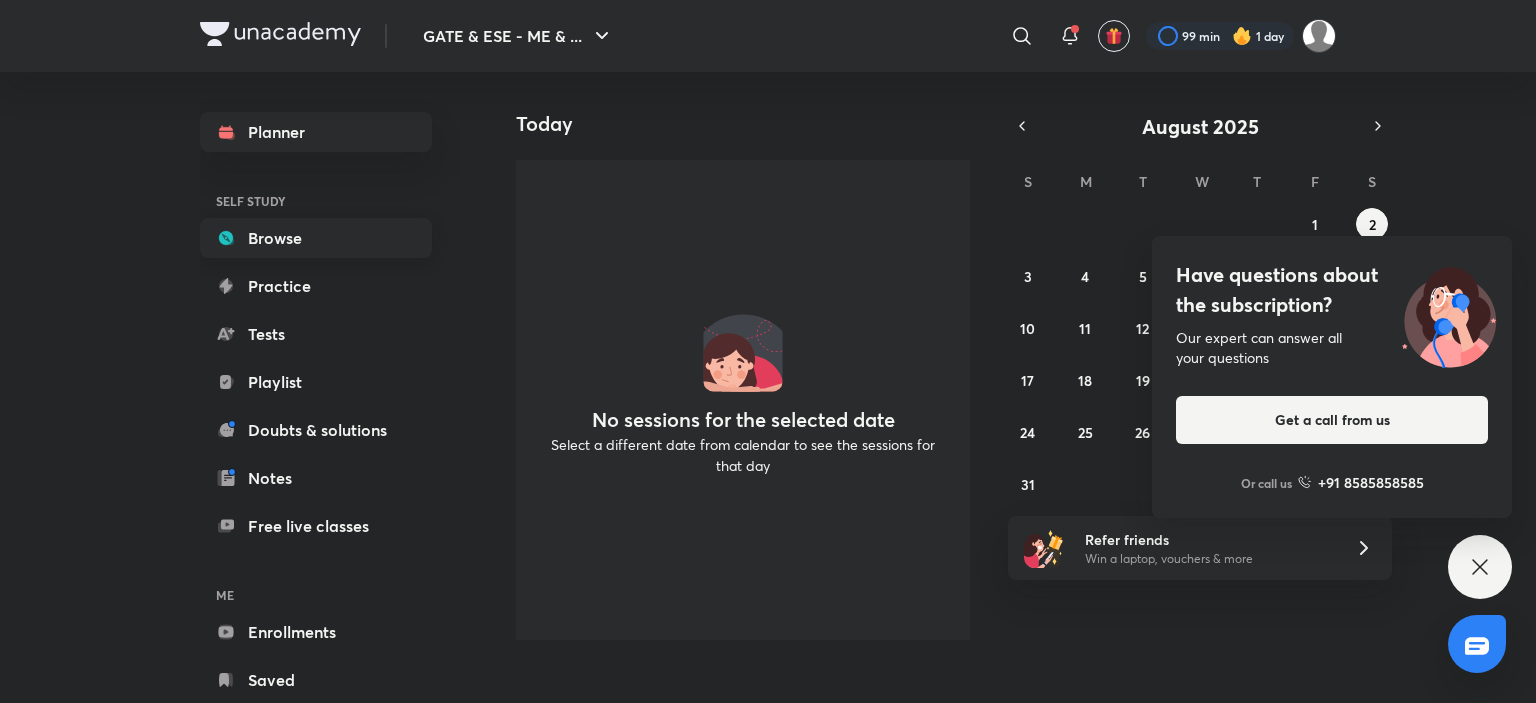 click on "Browse" at bounding box center (316, 238) 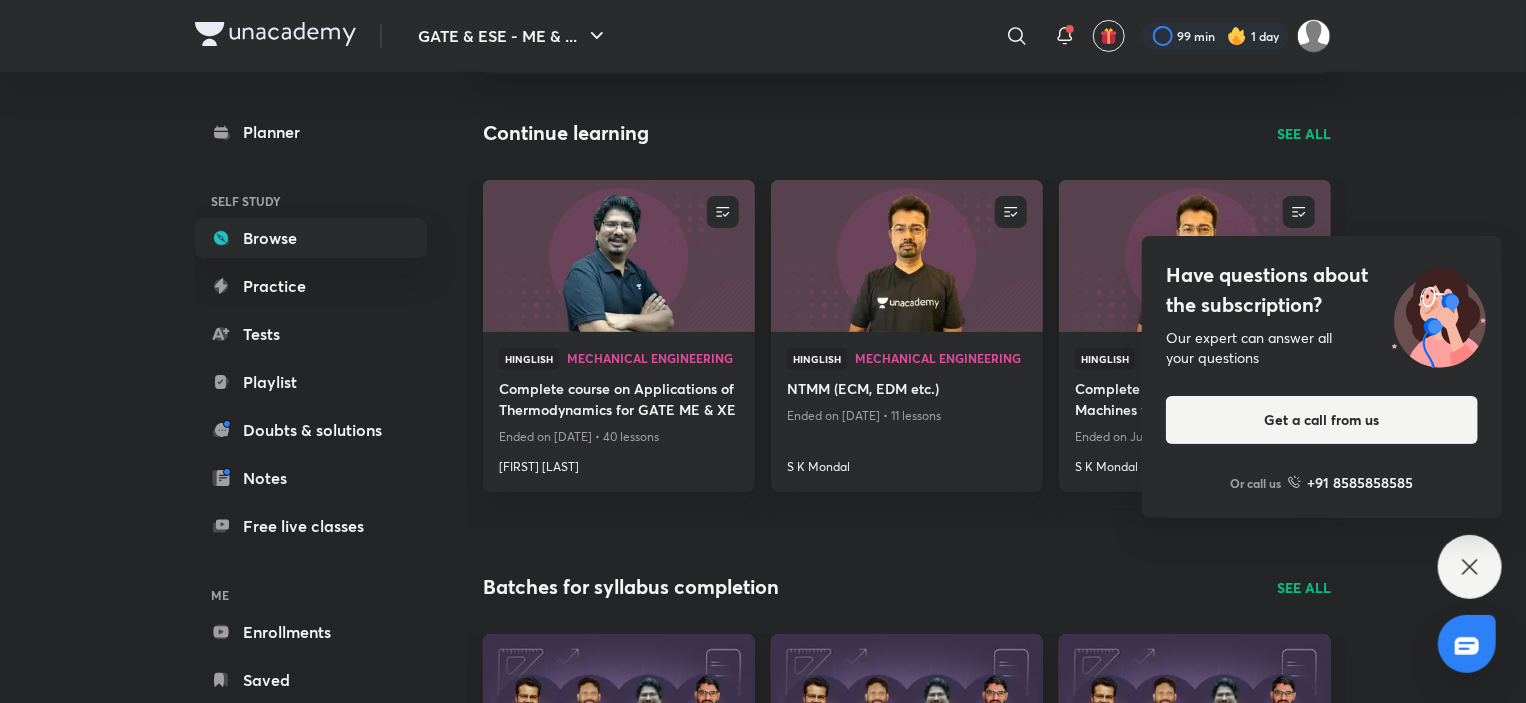 scroll, scrollTop: 0, scrollLeft: 0, axis: both 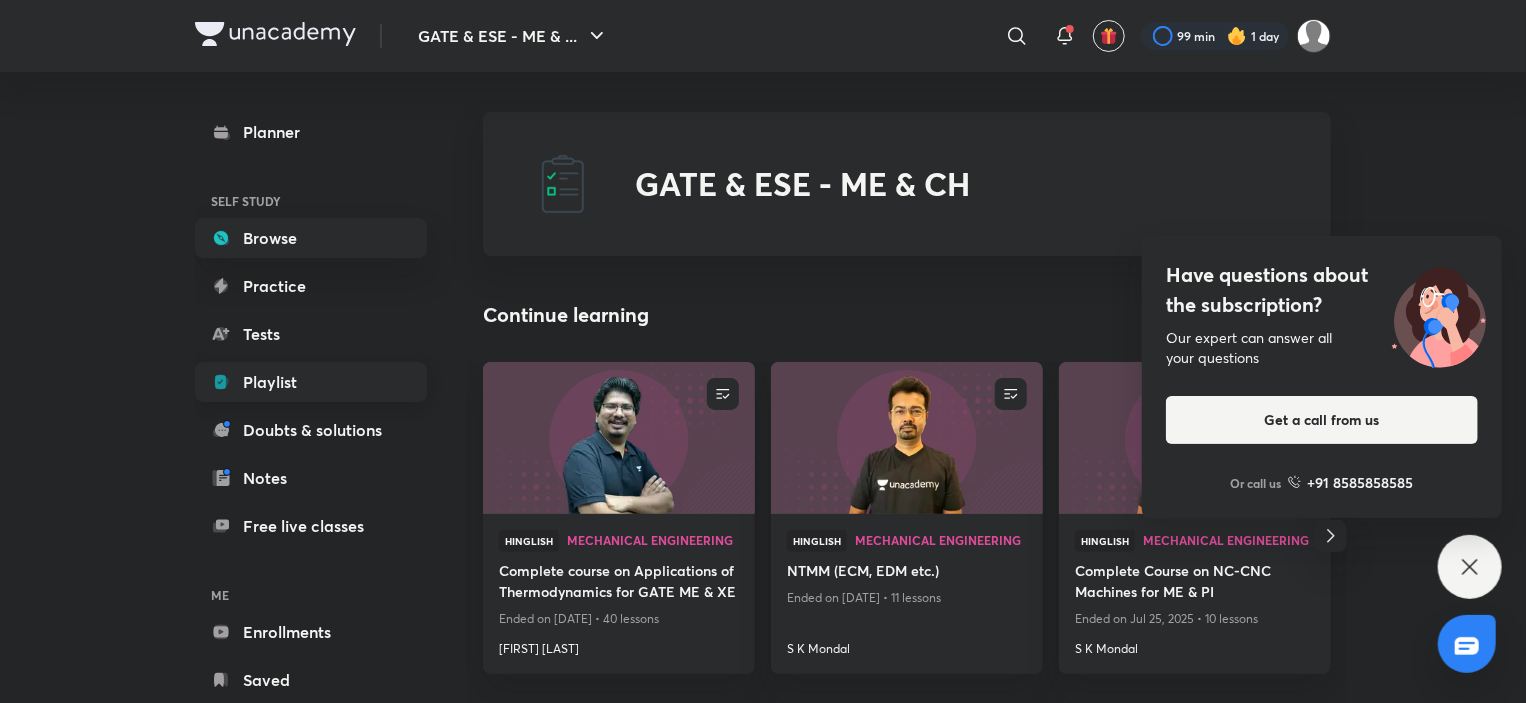 click on "Playlist" at bounding box center (311, 382) 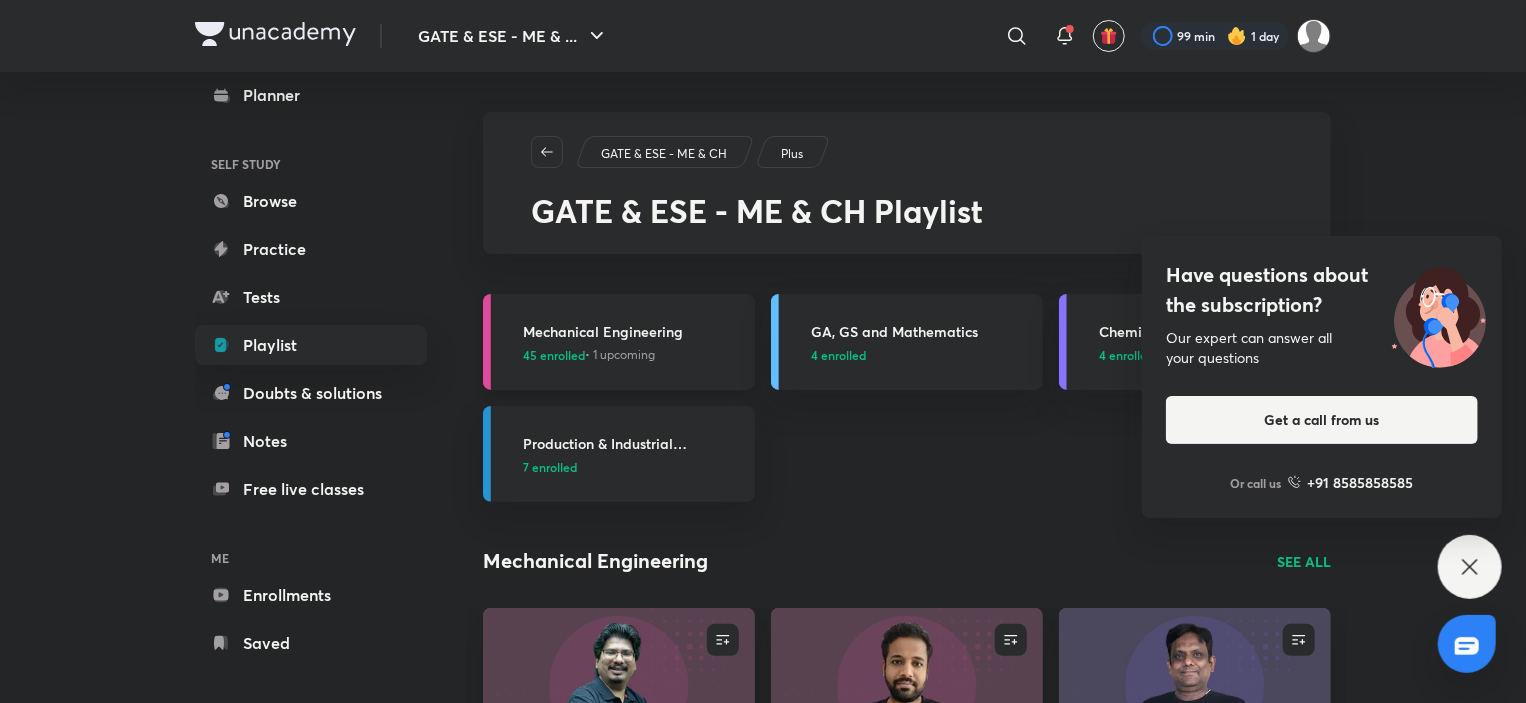 scroll, scrollTop: 52, scrollLeft: 0, axis: vertical 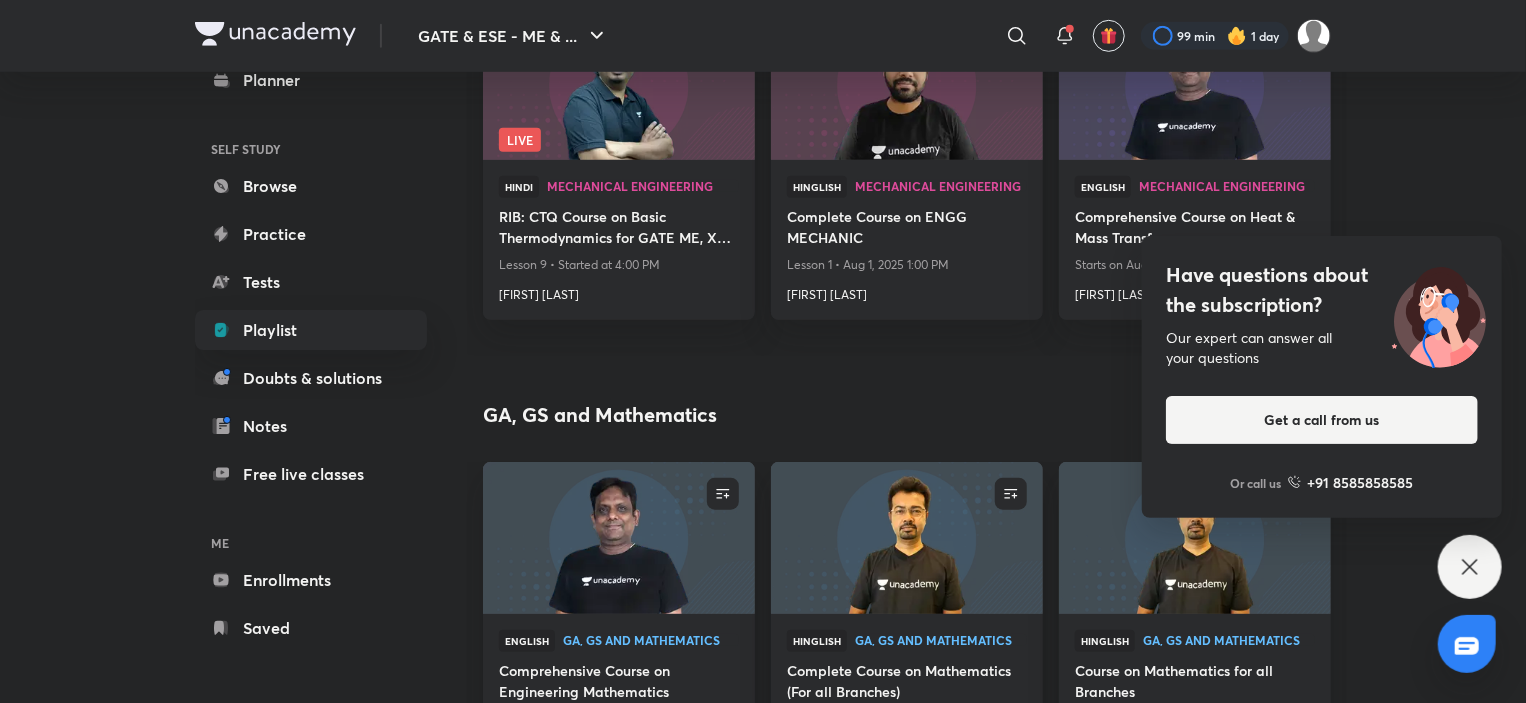 click 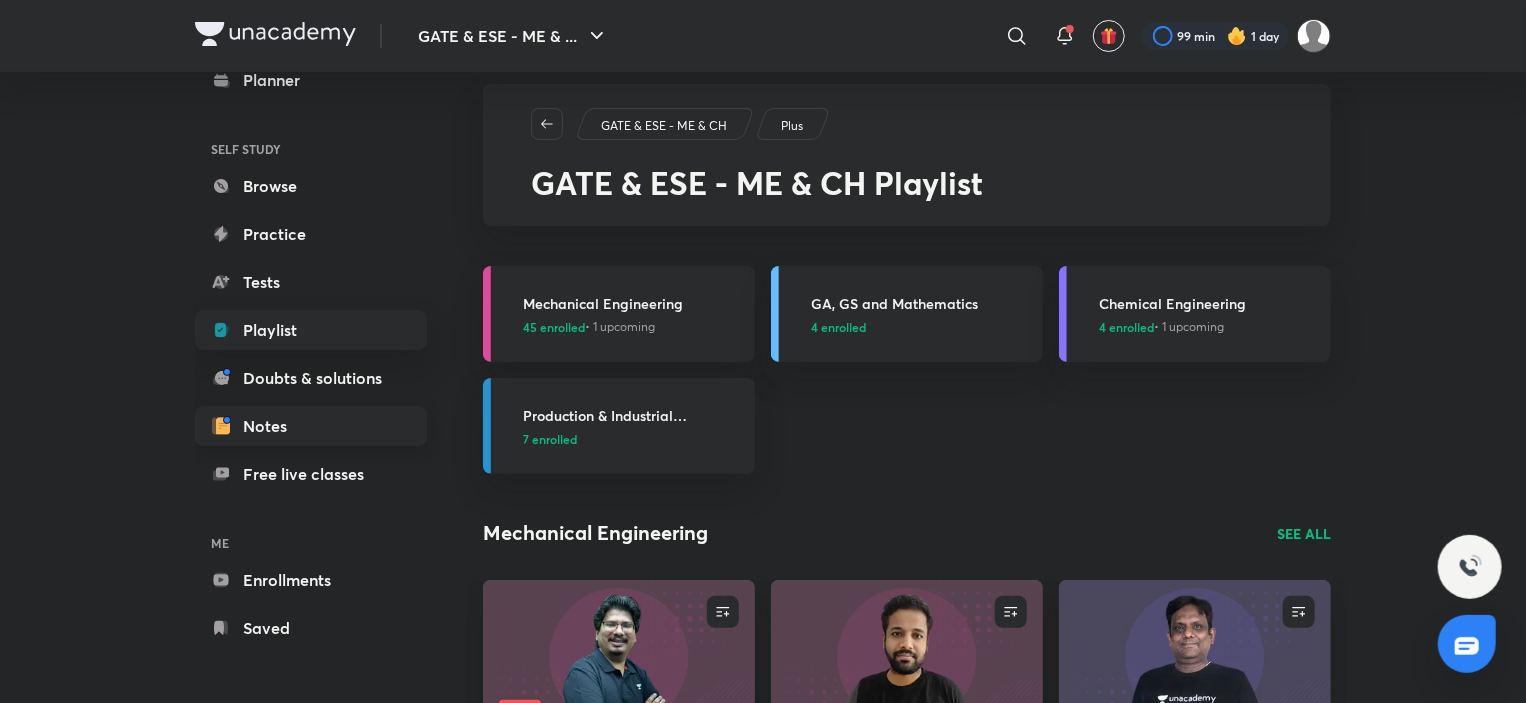 scroll, scrollTop: 0, scrollLeft: 0, axis: both 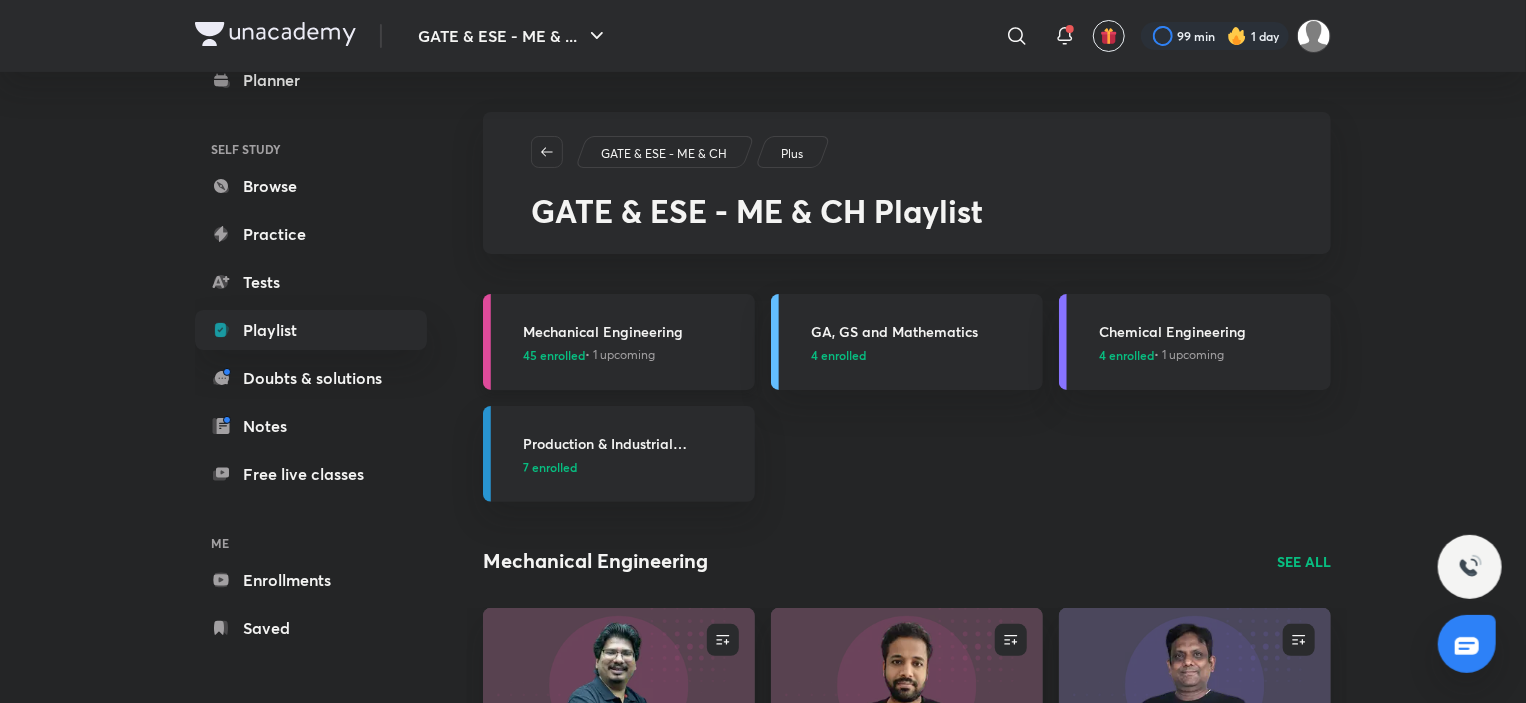 click on "Mechanical Engineering 45 enrolled • 1 upcoming" at bounding box center (619, 342) 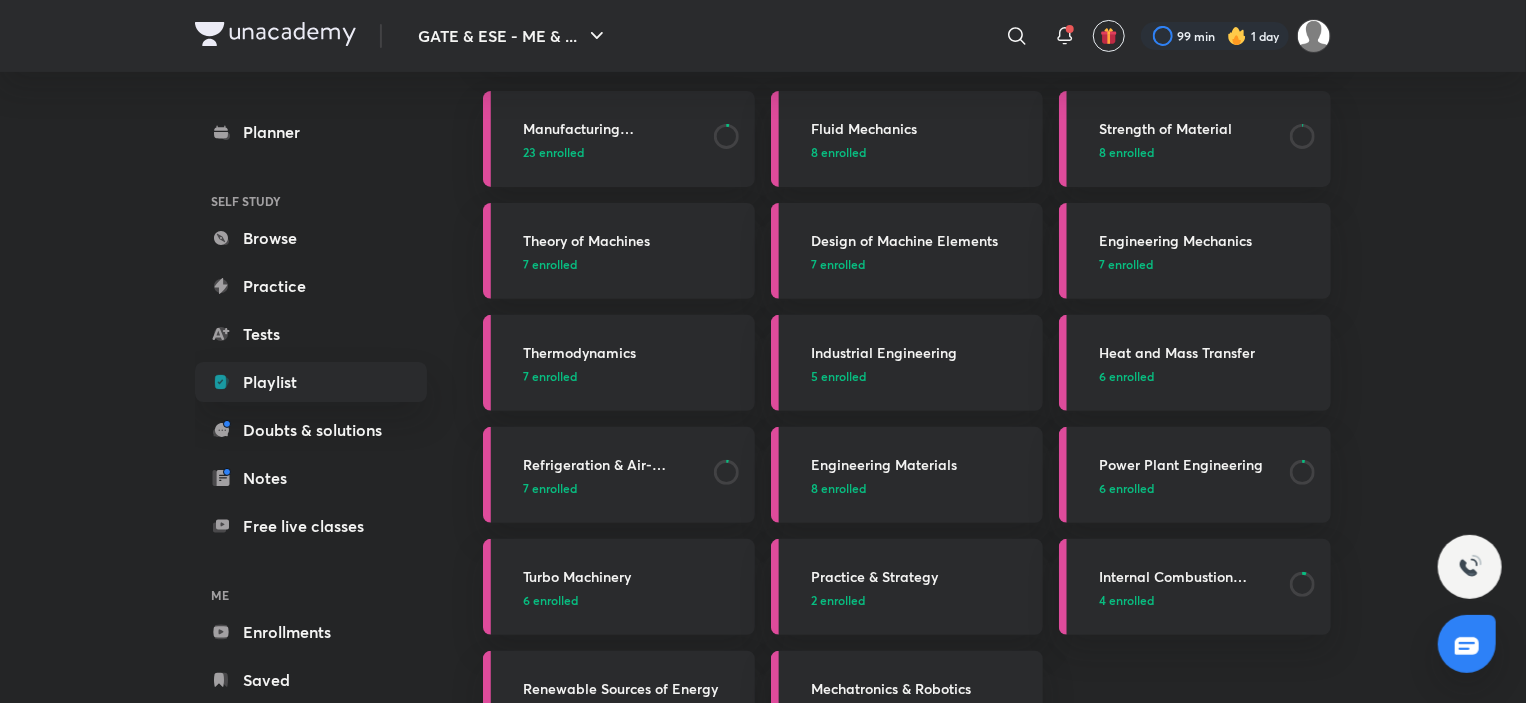 scroll, scrollTop: 200, scrollLeft: 0, axis: vertical 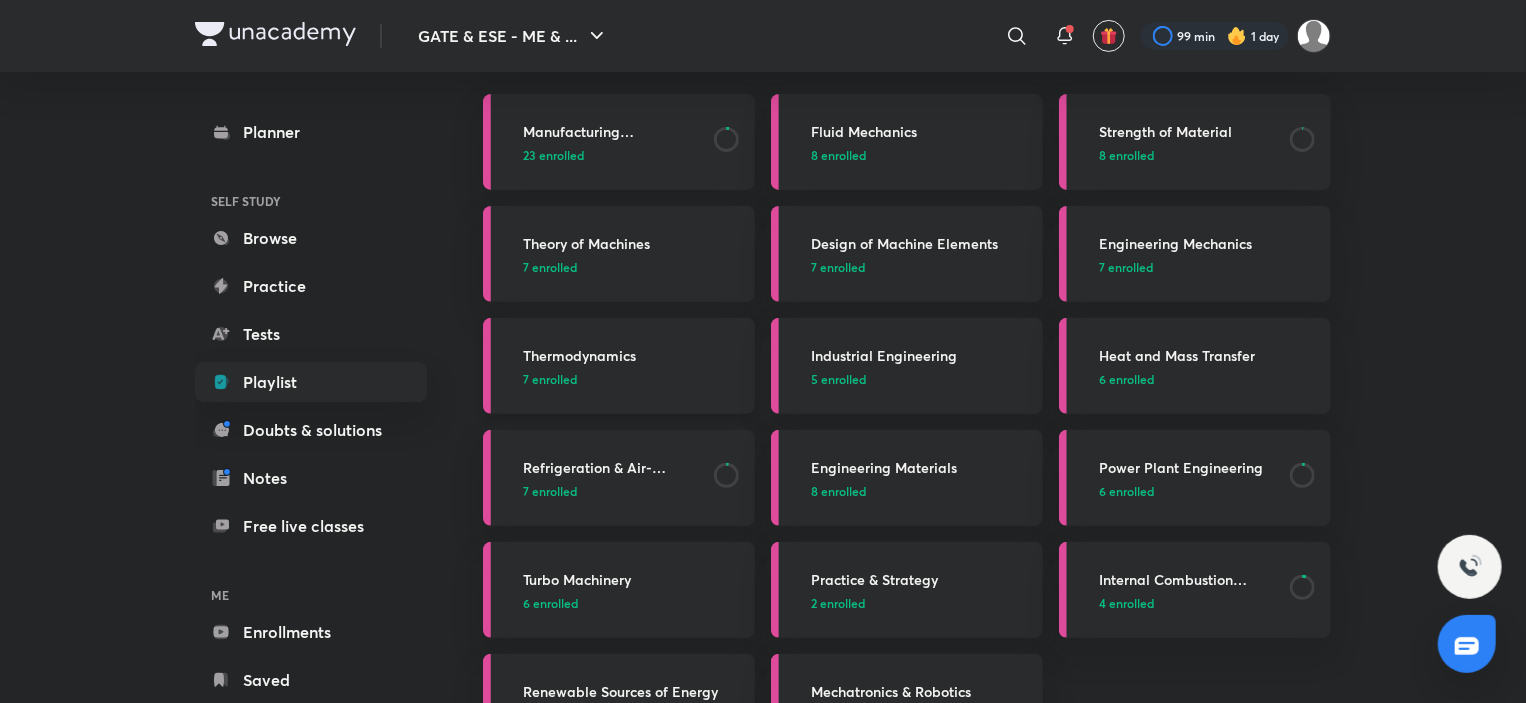 click on "7 enrolled" at bounding box center (633, 379) 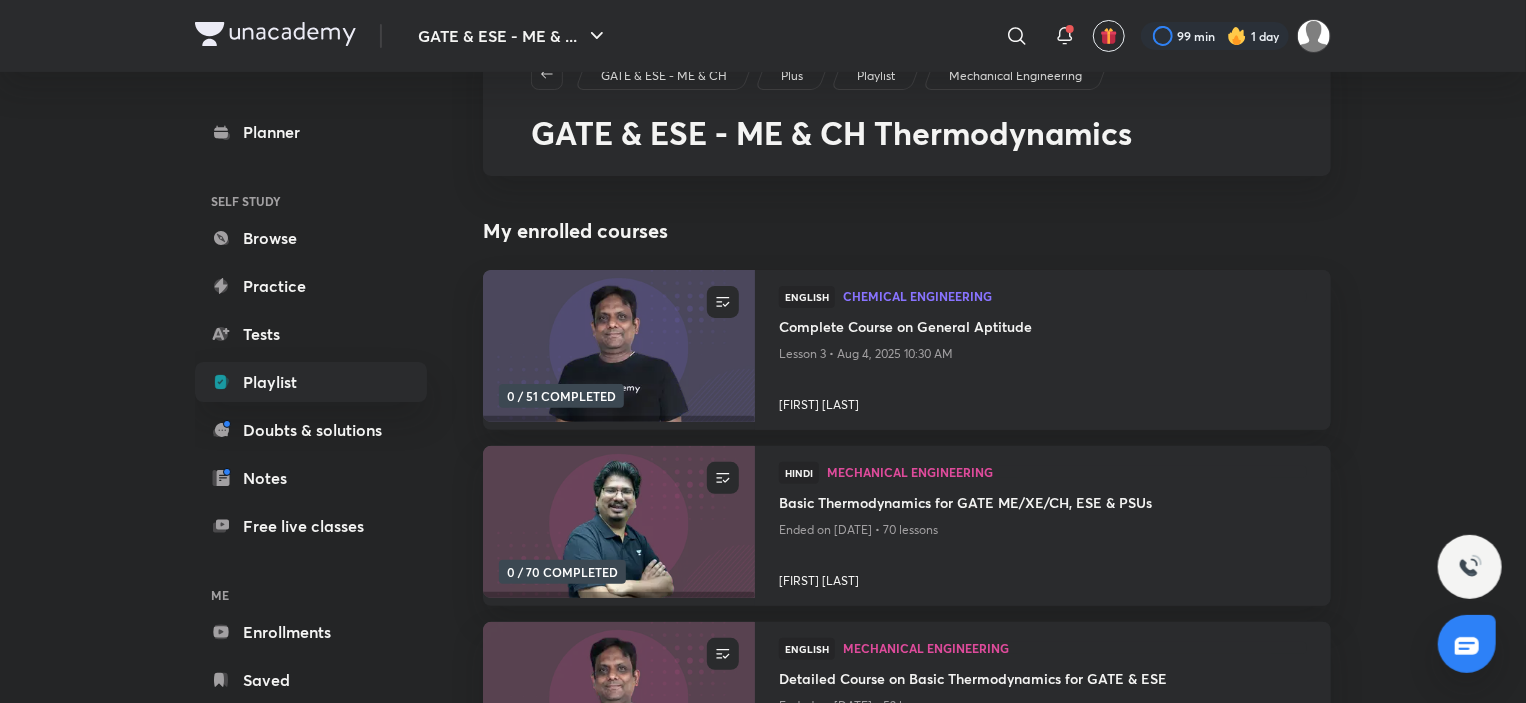 scroll, scrollTop: 0, scrollLeft: 0, axis: both 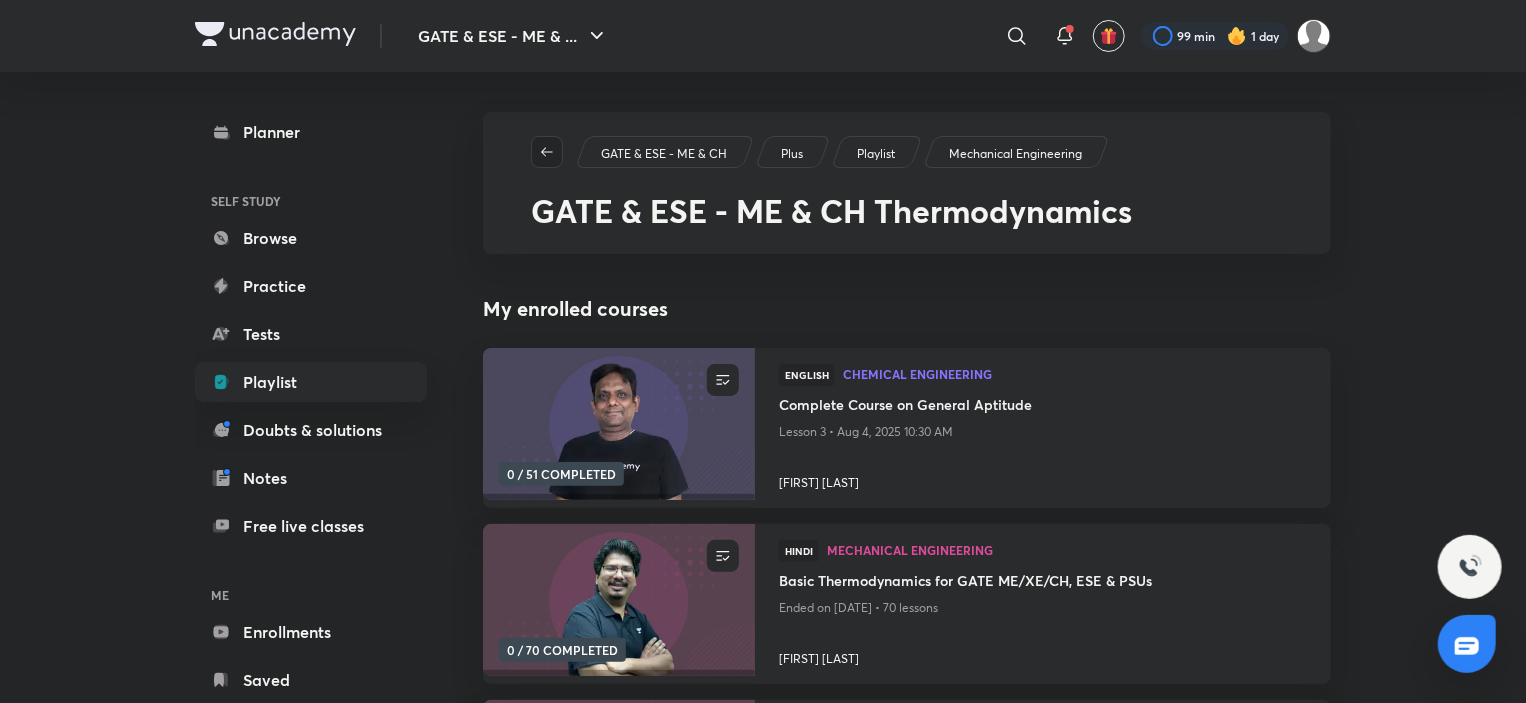 click at bounding box center (547, 152) 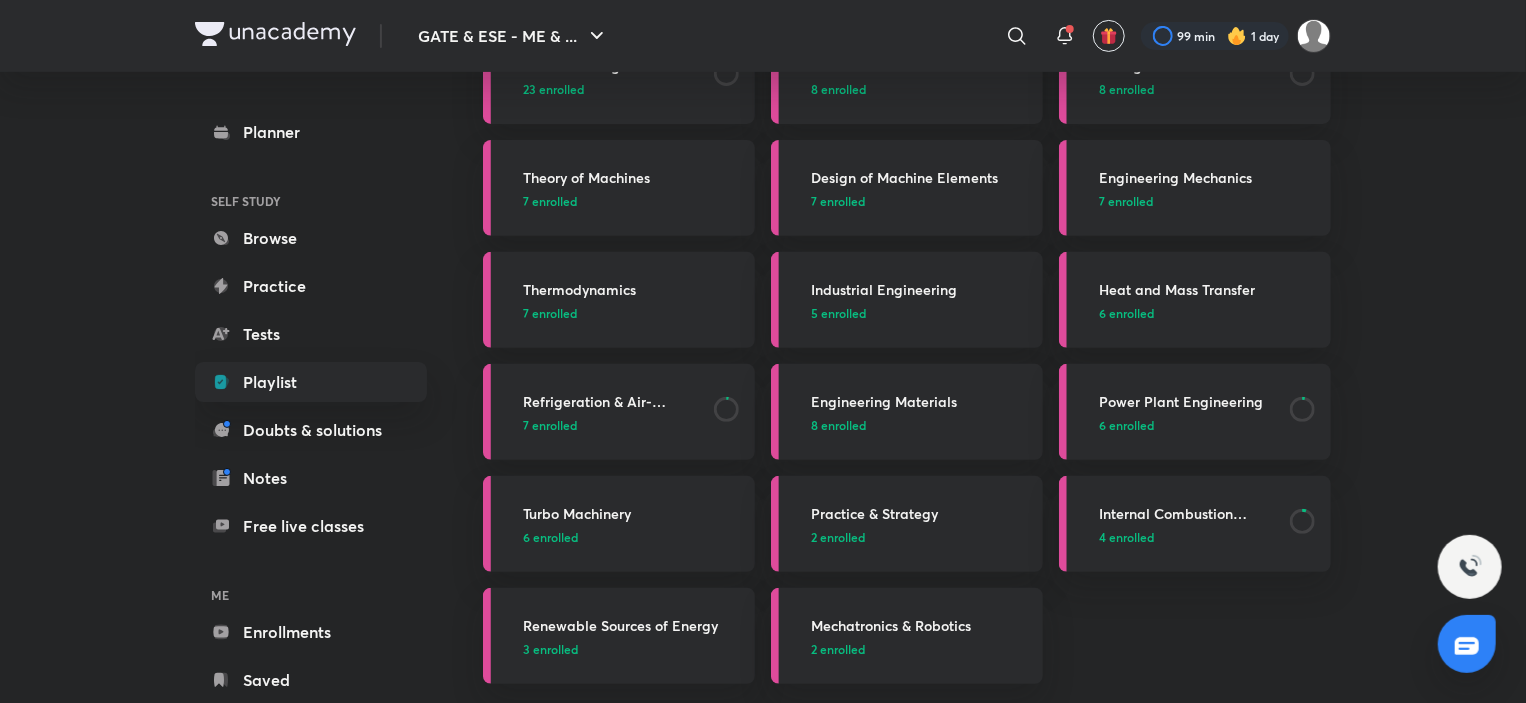 scroll, scrollTop: 308, scrollLeft: 0, axis: vertical 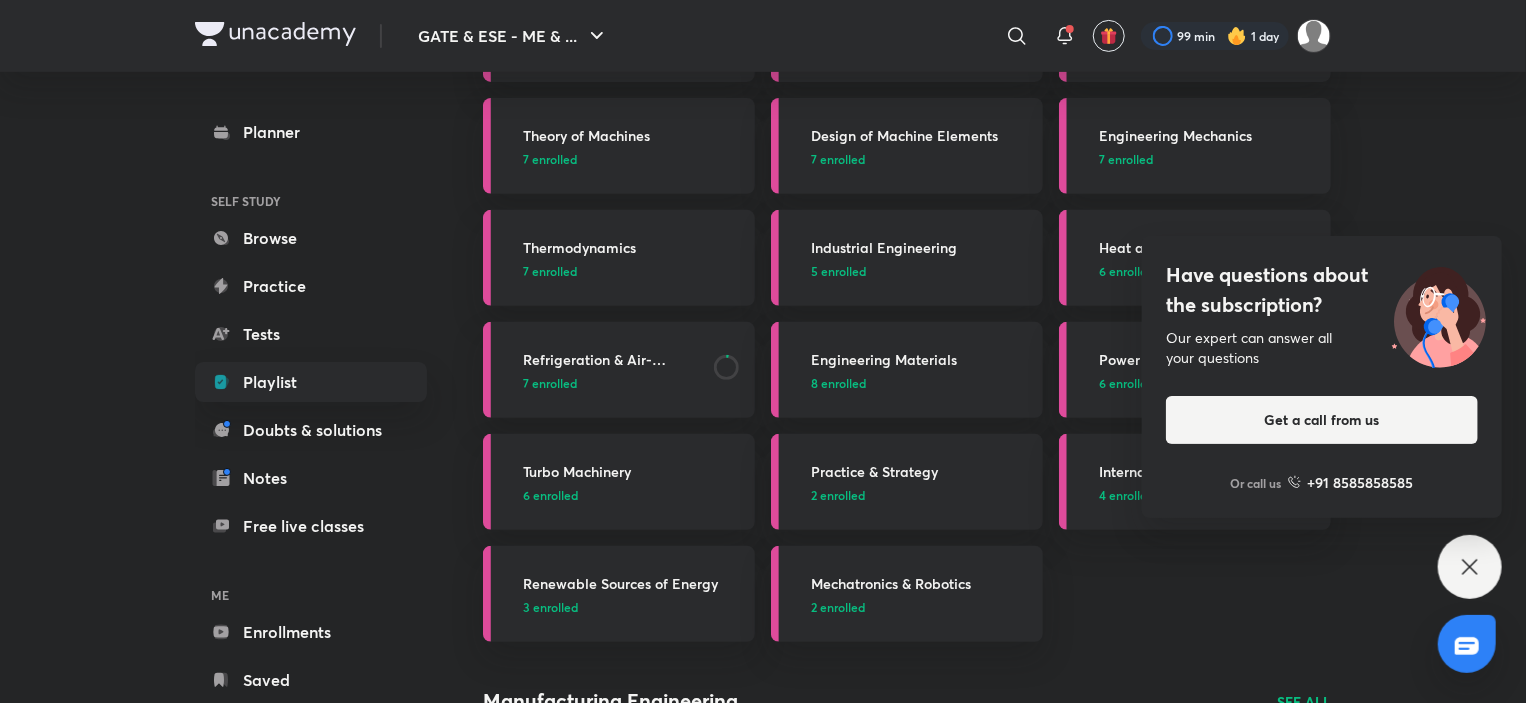 click 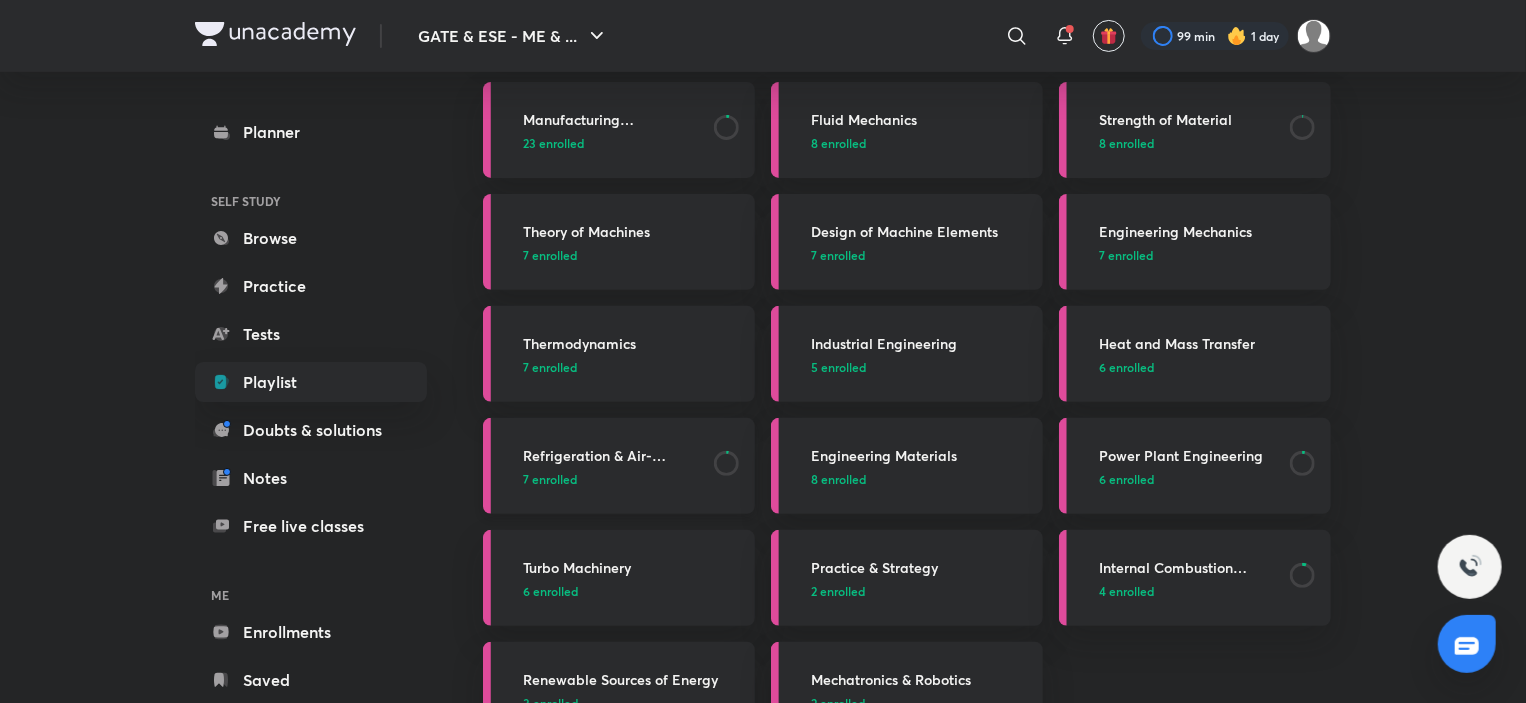 scroll, scrollTop: 200, scrollLeft: 0, axis: vertical 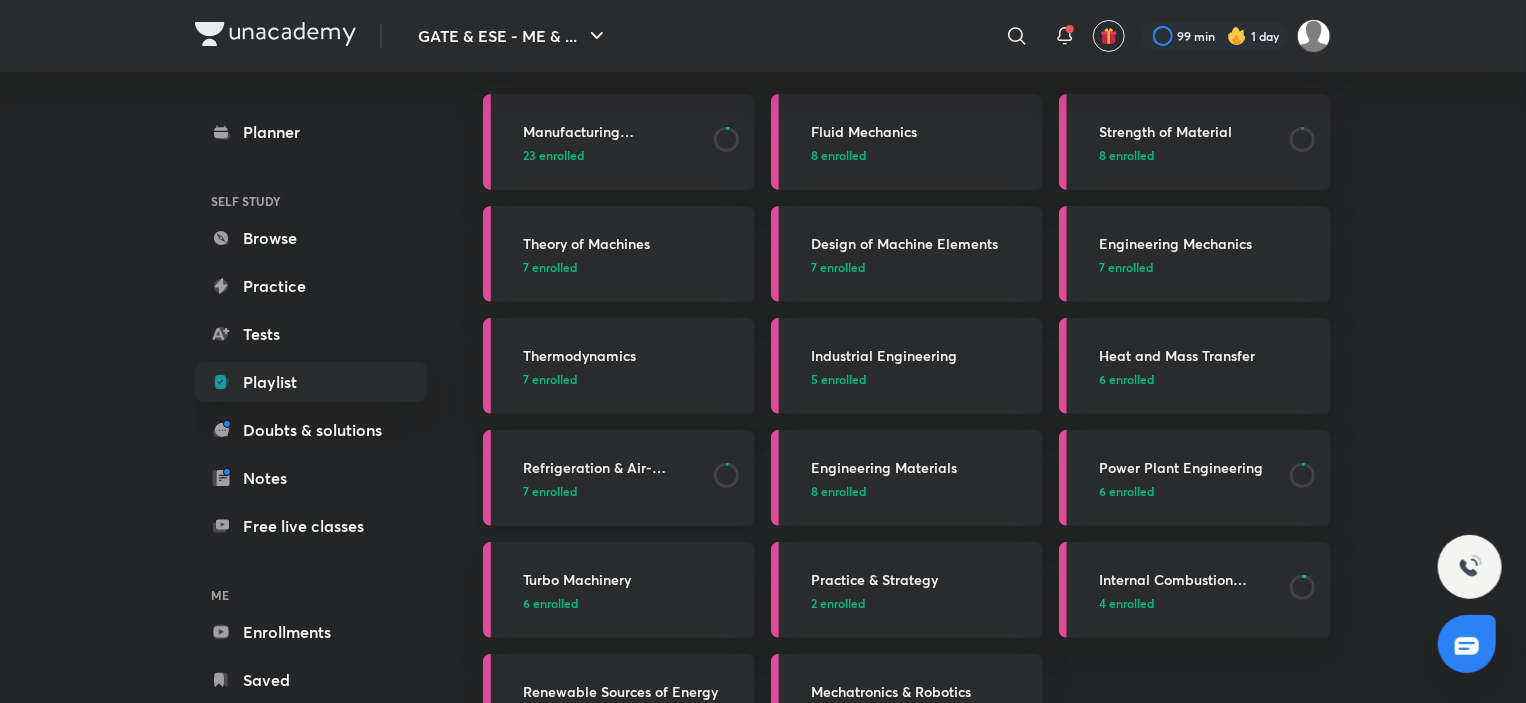 click on "Refrigeration & Air- Conditioning" at bounding box center [612, 467] 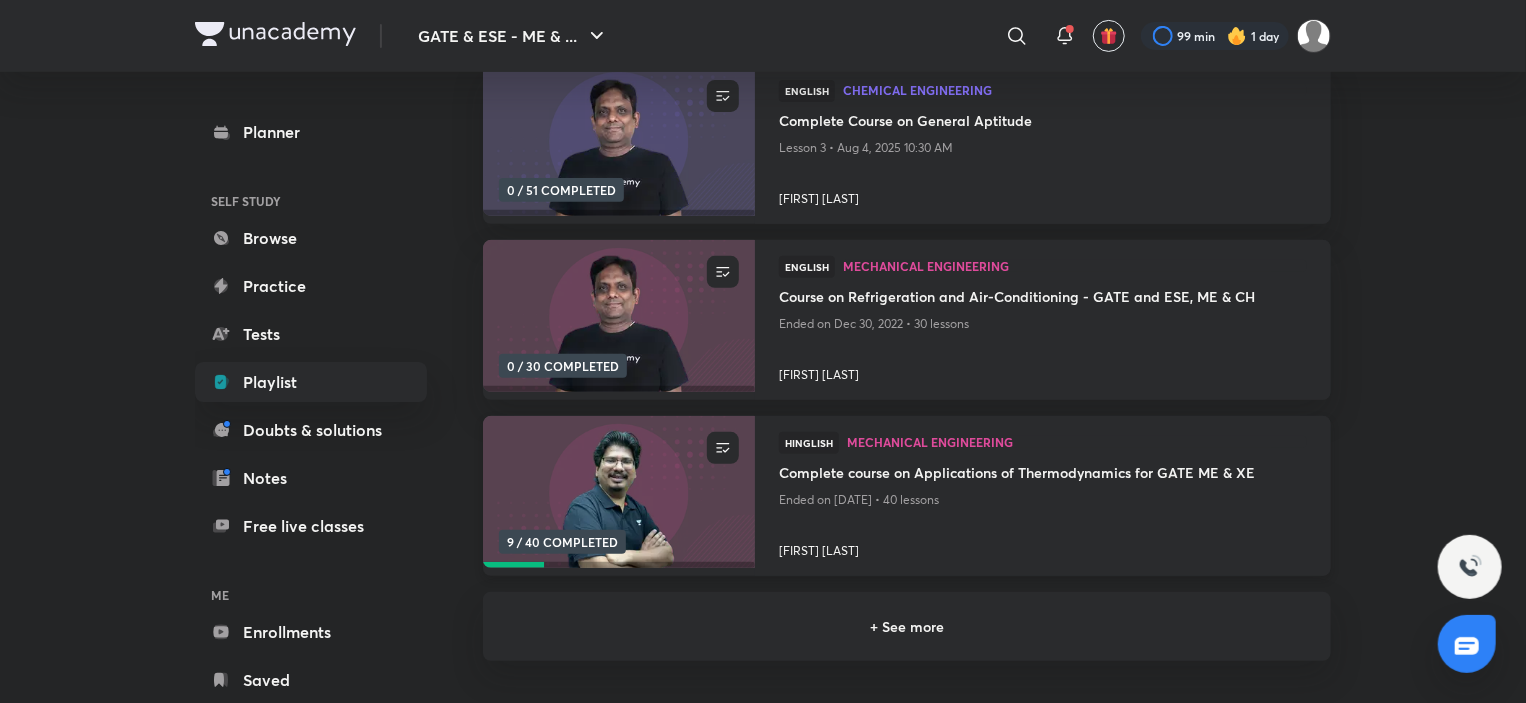 scroll, scrollTop: 400, scrollLeft: 0, axis: vertical 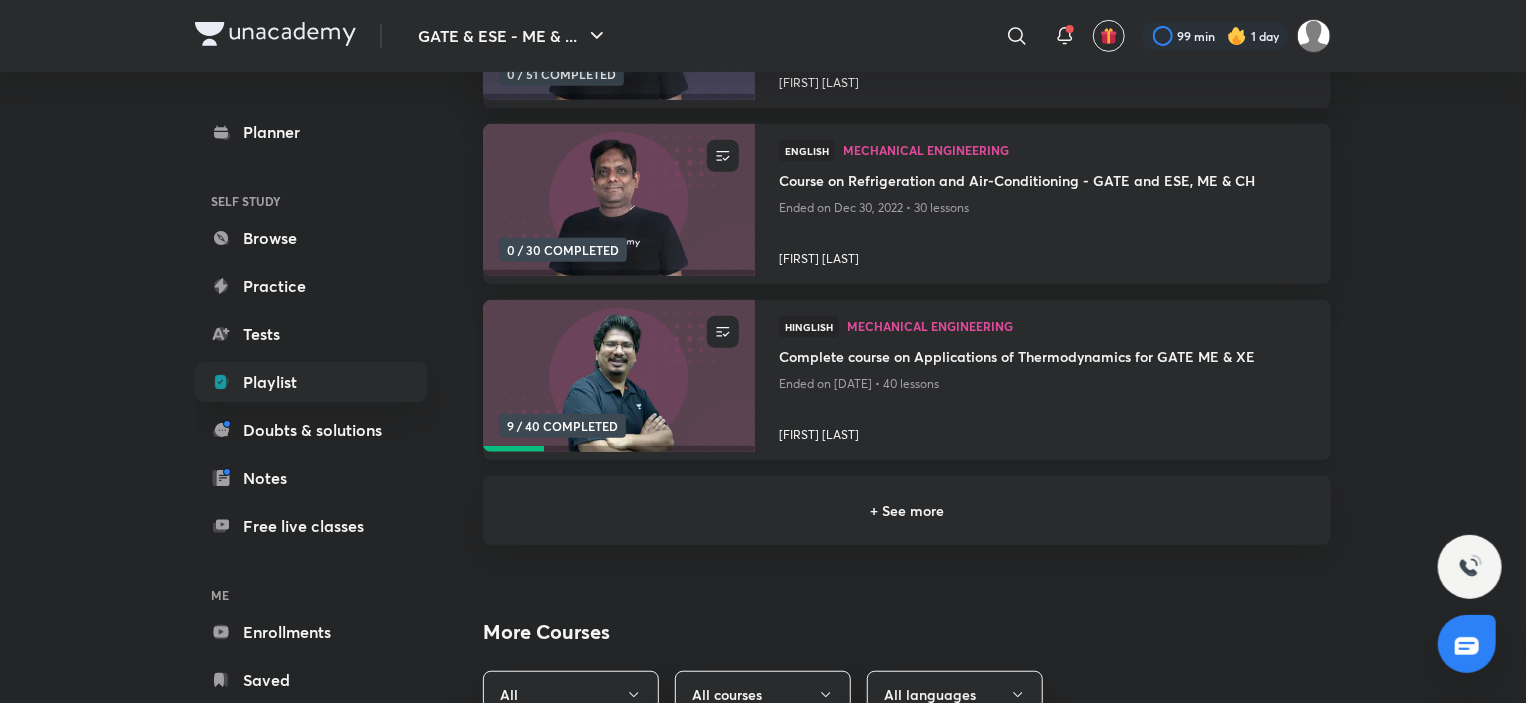 click at bounding box center [618, 376] 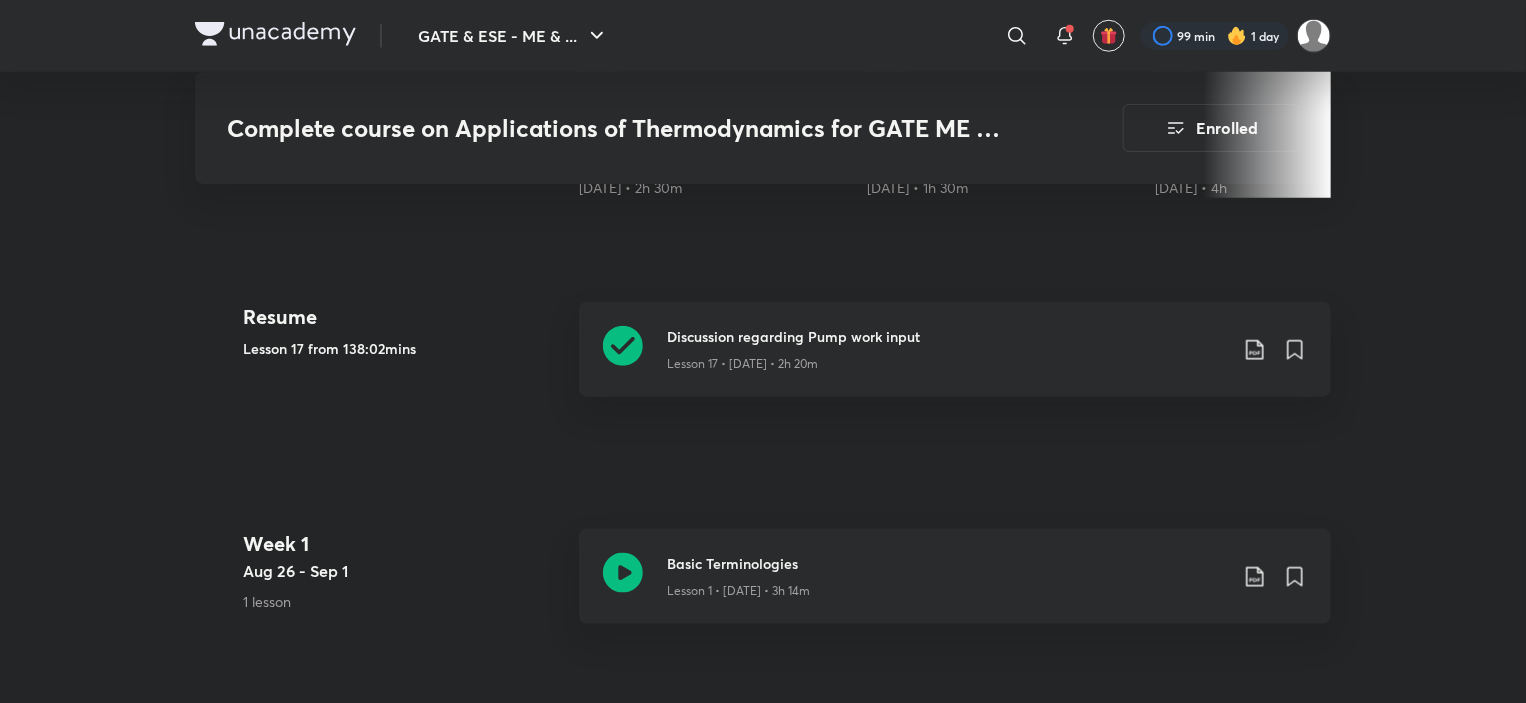 scroll, scrollTop: 1000, scrollLeft: 0, axis: vertical 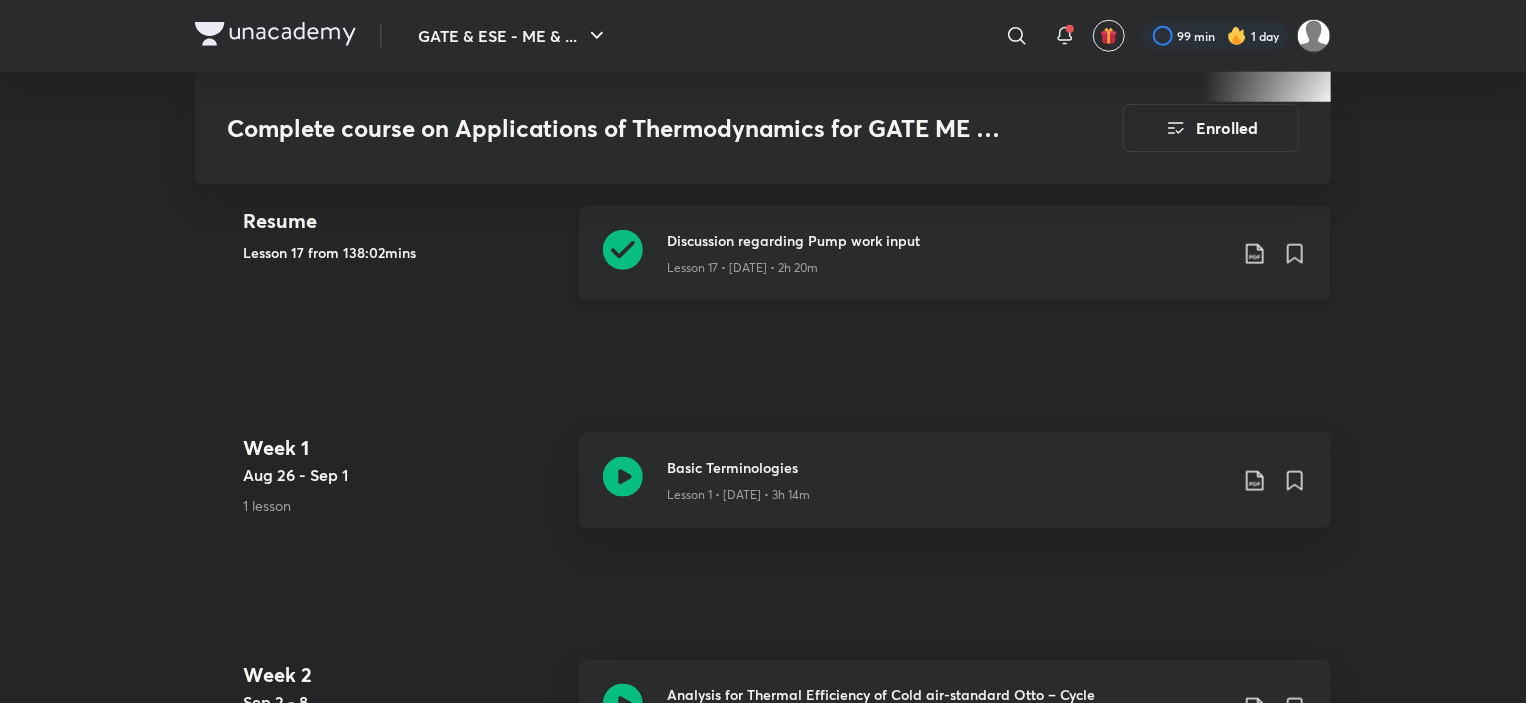 click on "Discussion regarding Pump work input Lesson 17 • [DATE] • 2h 20m" at bounding box center (955, 253) 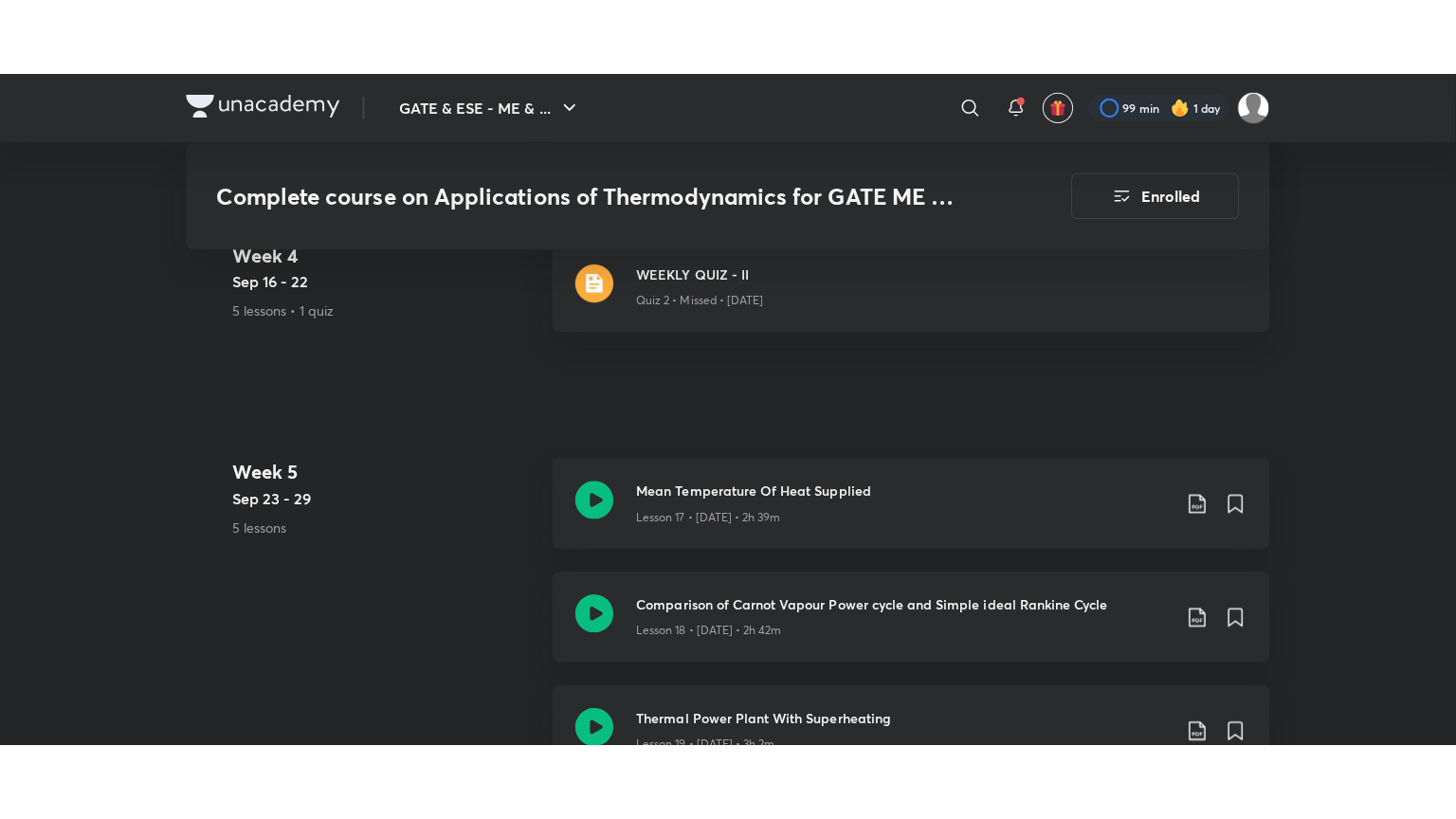 scroll, scrollTop: 3412, scrollLeft: 0, axis: vertical 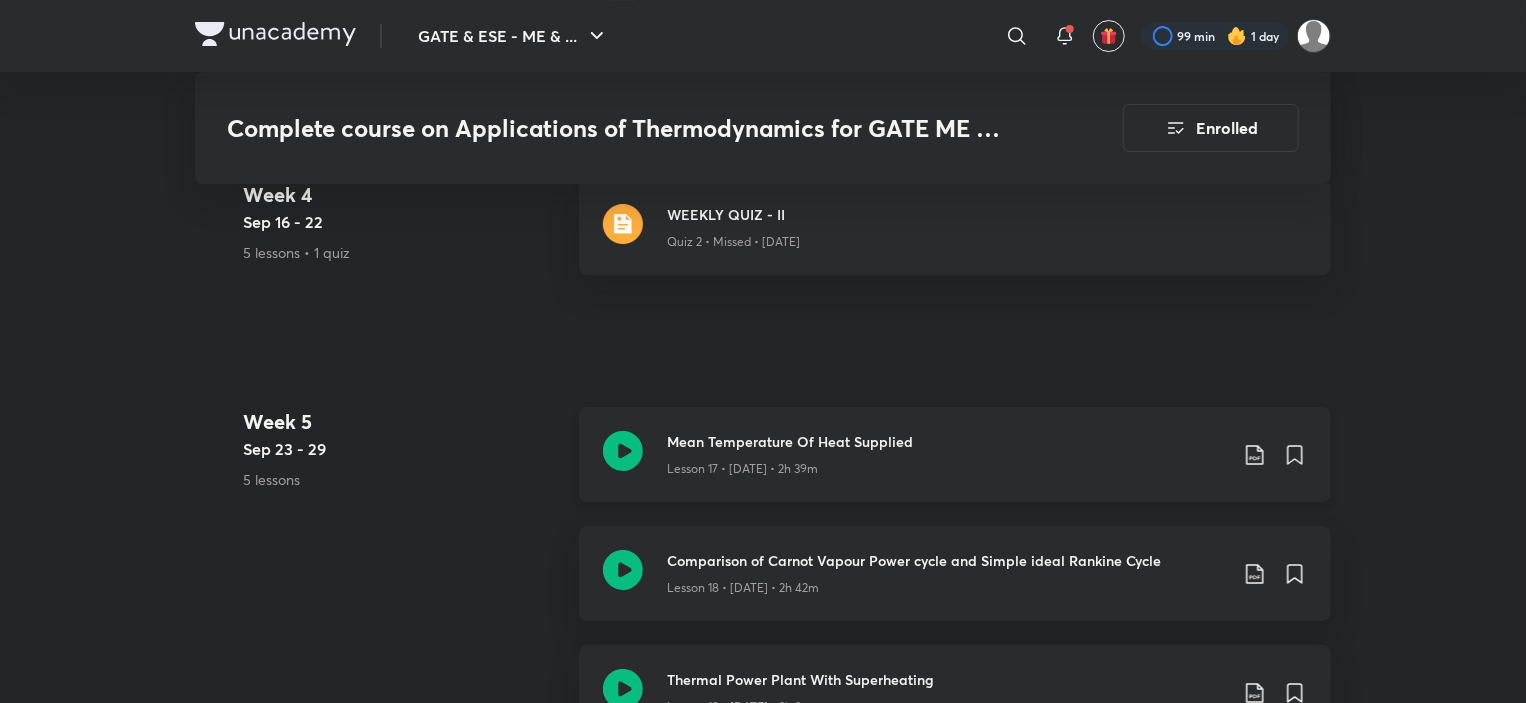click on "Mean Temperature Of Heat Supplied" at bounding box center (947, 441) 